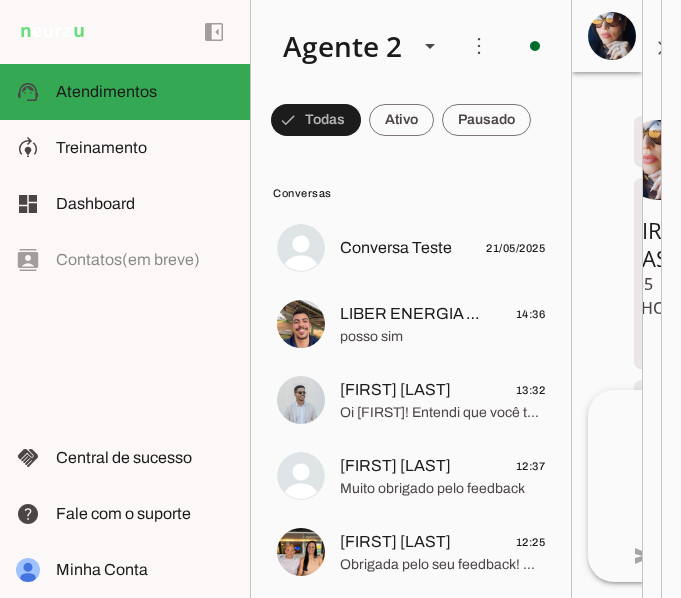 scroll, scrollTop: 0, scrollLeft: 0, axis: both 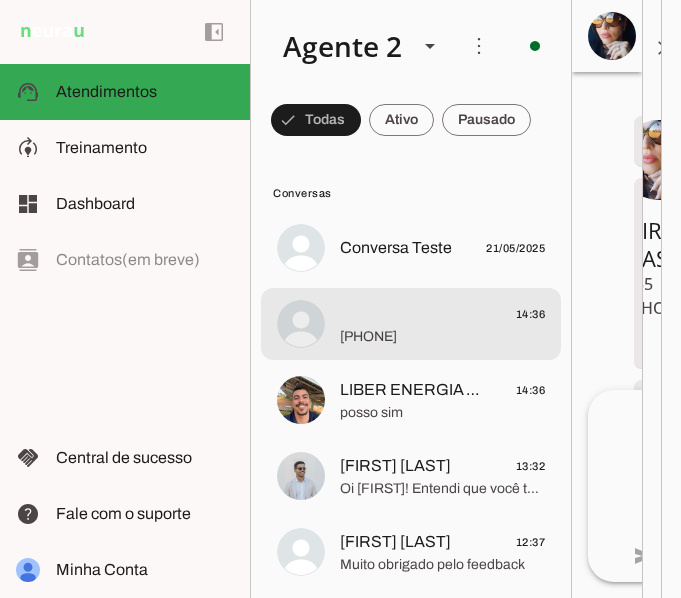 click on "+55 3299498957" 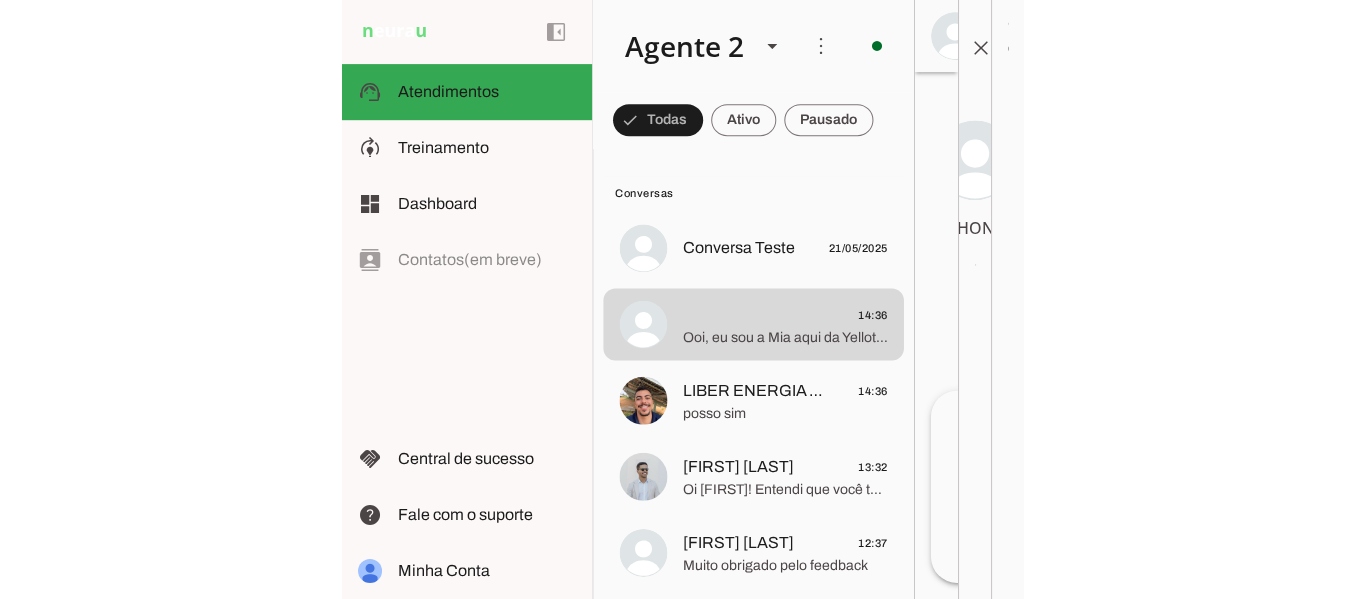 scroll, scrollTop: 0, scrollLeft: 0, axis: both 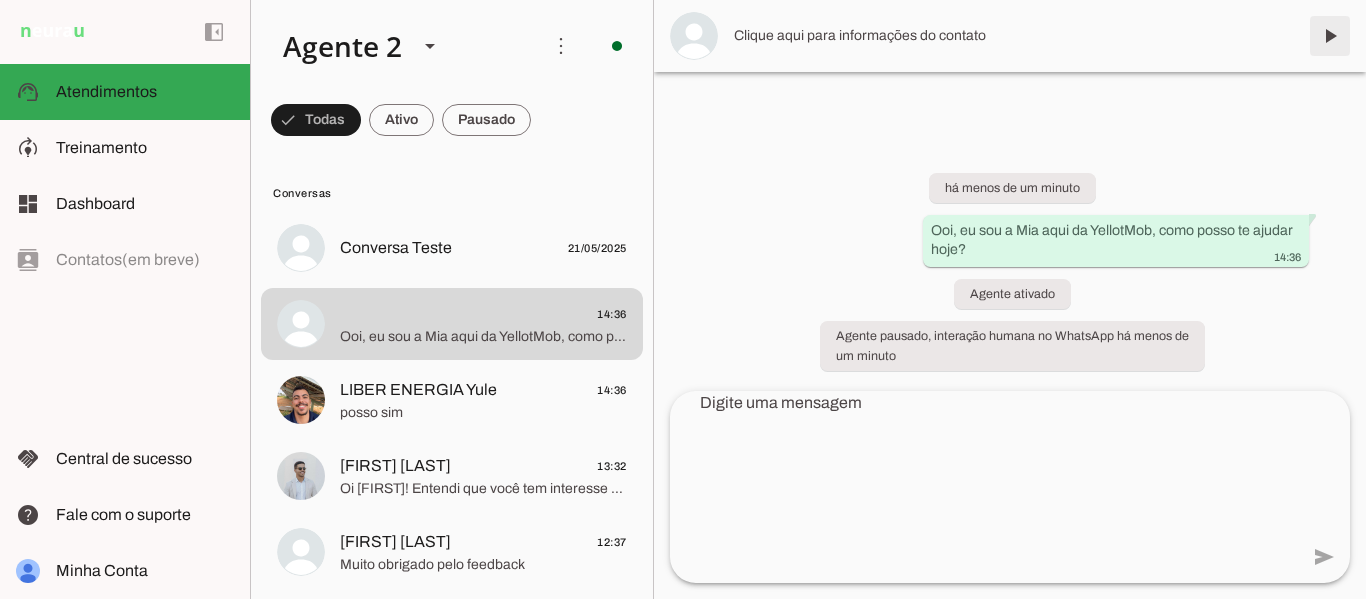 click at bounding box center (1330, 36) 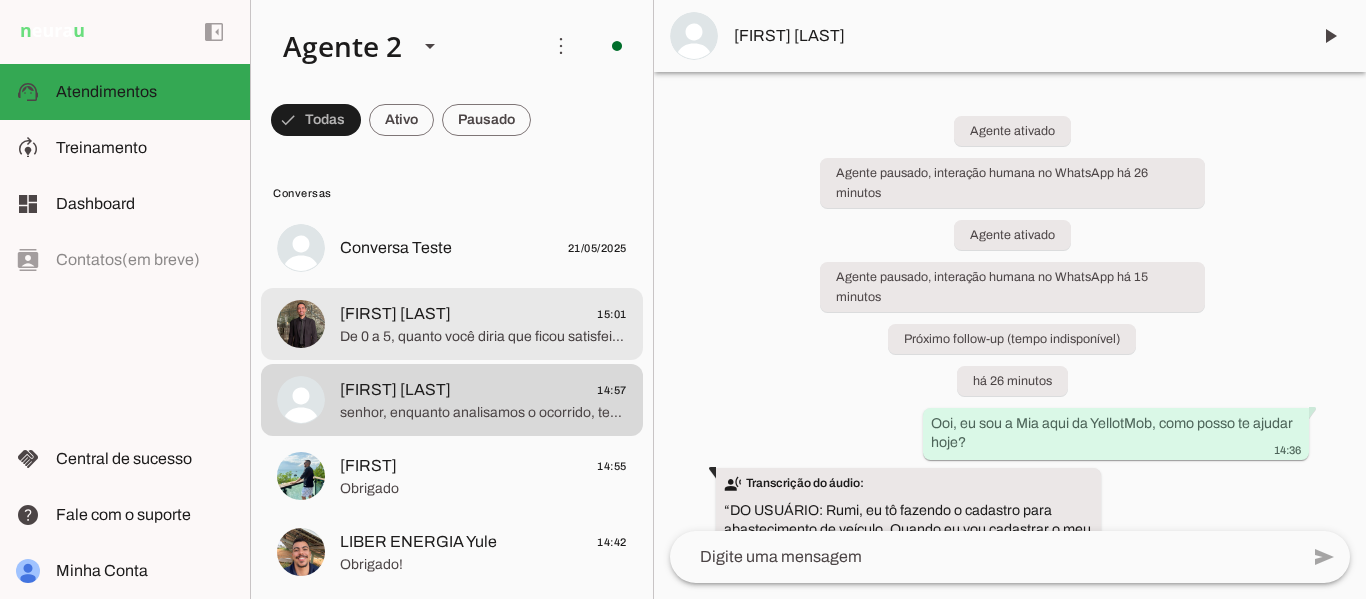 click on "Fernando Melo
15:01" 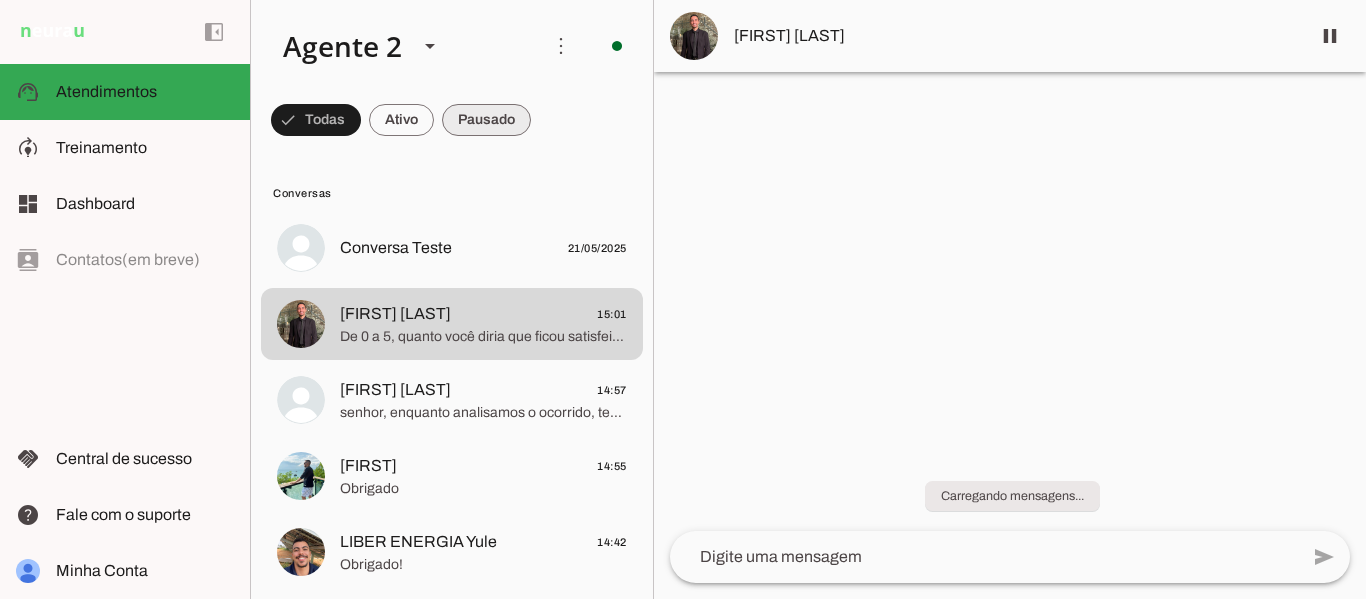 click at bounding box center (316, 120) 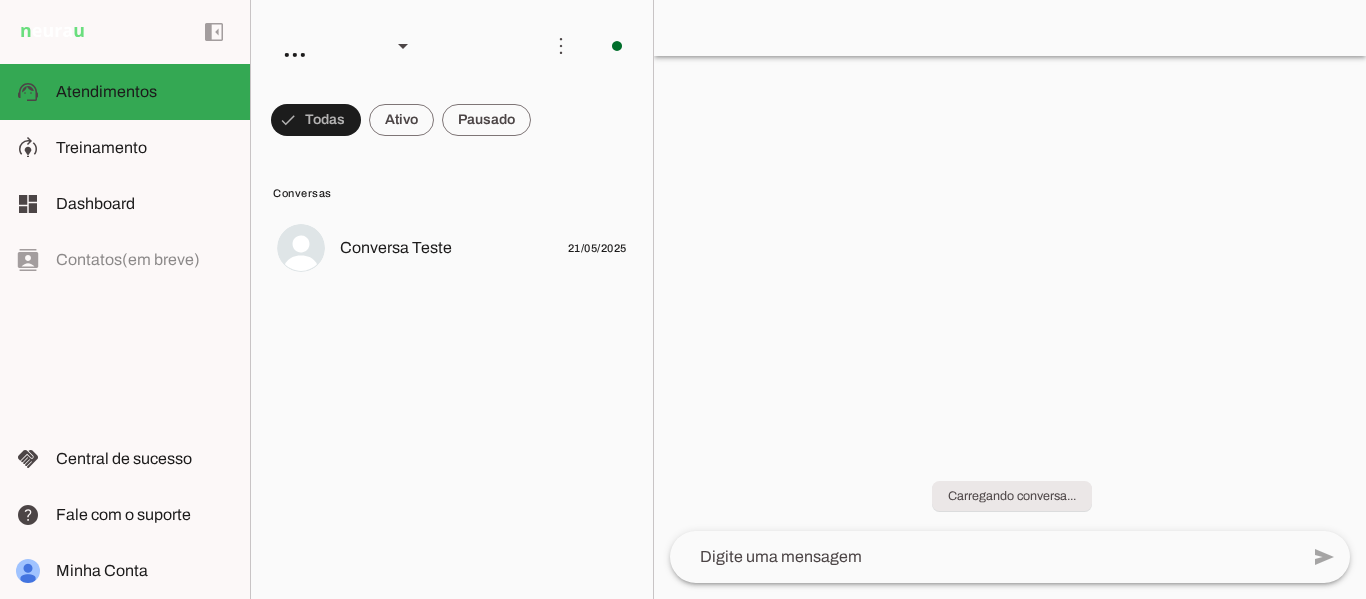 scroll, scrollTop: 0, scrollLeft: 0, axis: both 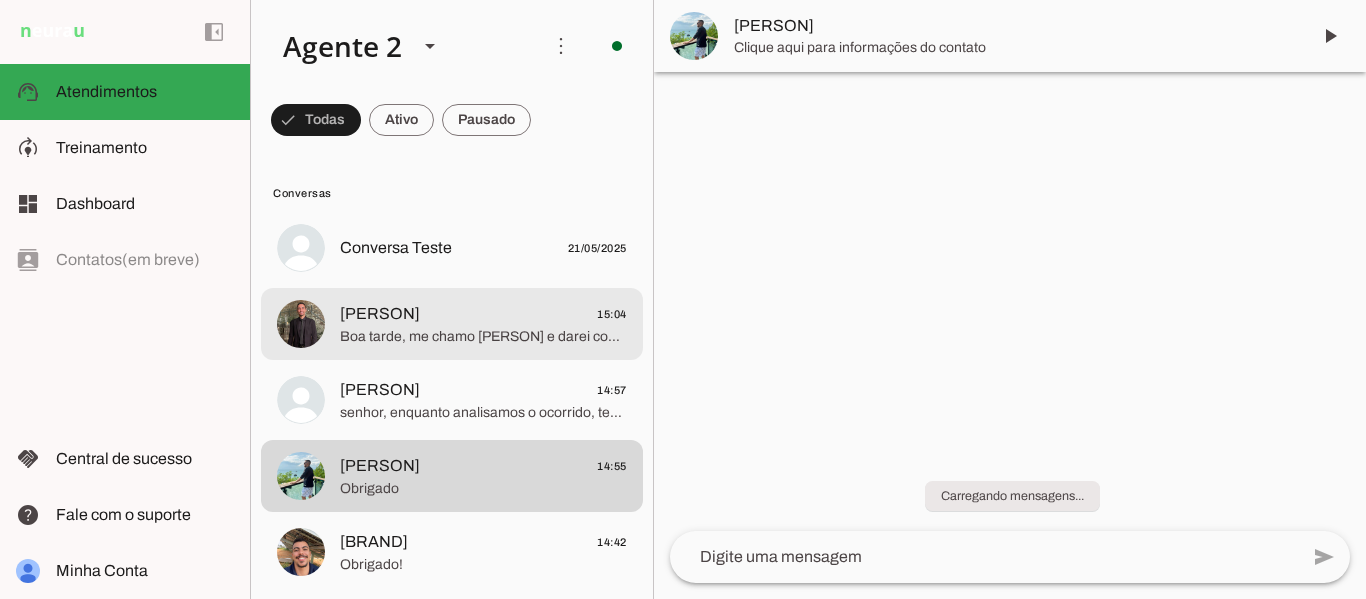 click on "Boa tarde, me chamo [PERSON] e darei continuidade ao seu atendimento. Lamento não possuir essa informação de forma direta, mas, conforme pesquisa realizada no Google, o parque funciona das 7h às 18h." 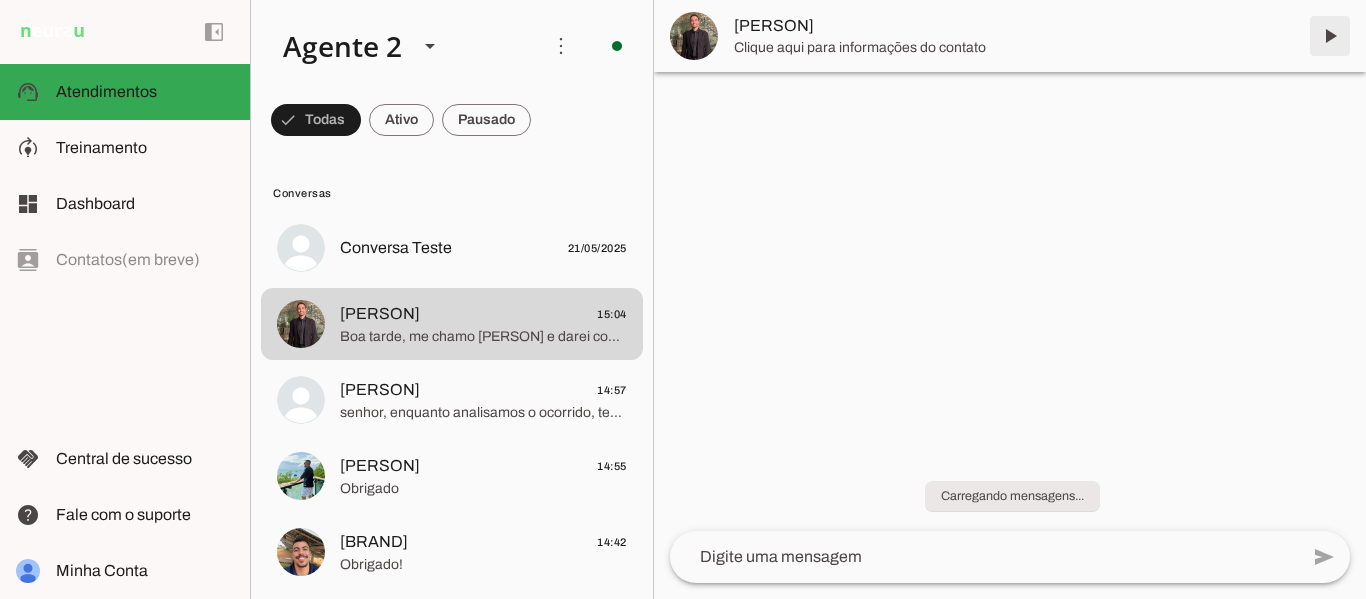 click at bounding box center (1330, 36) 